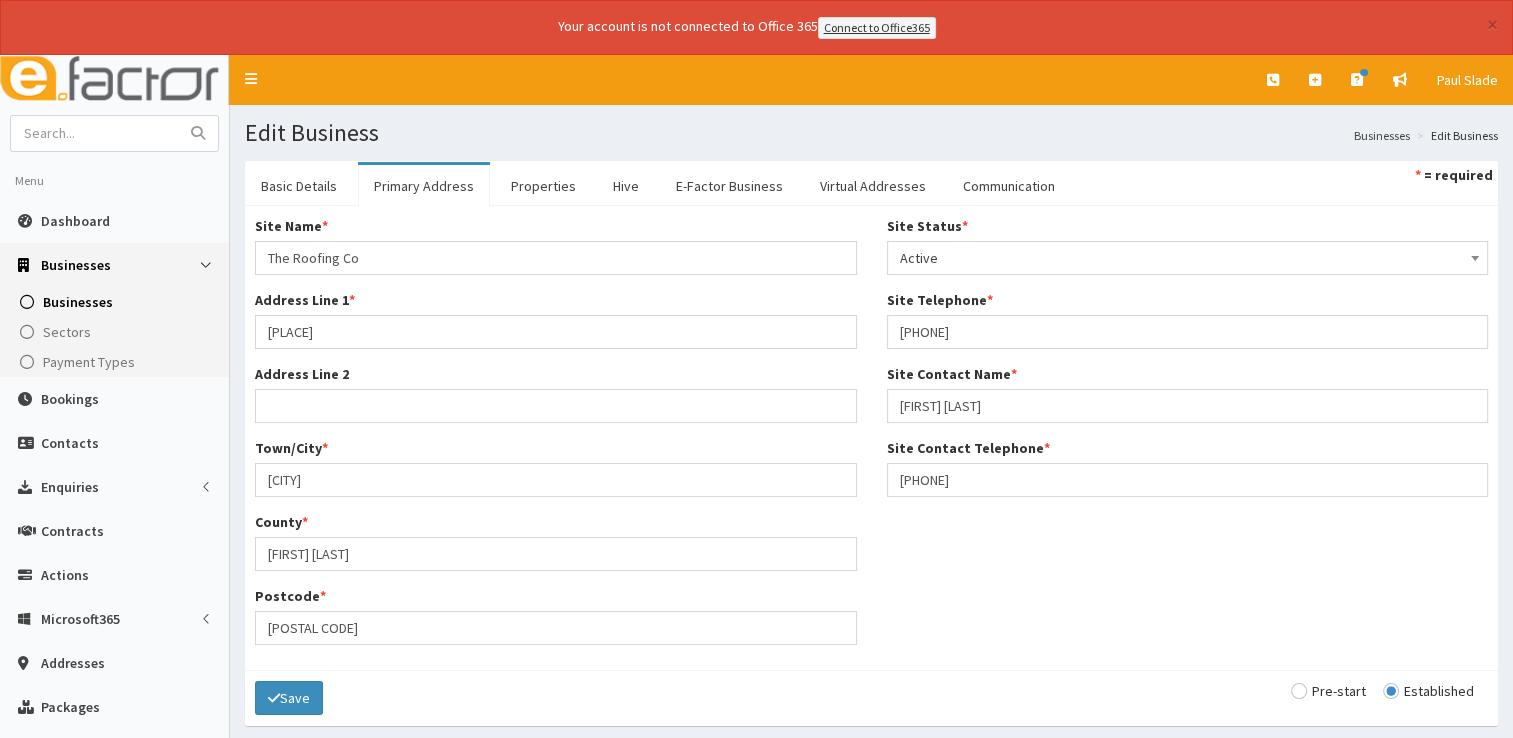 scroll, scrollTop: 0, scrollLeft: 0, axis: both 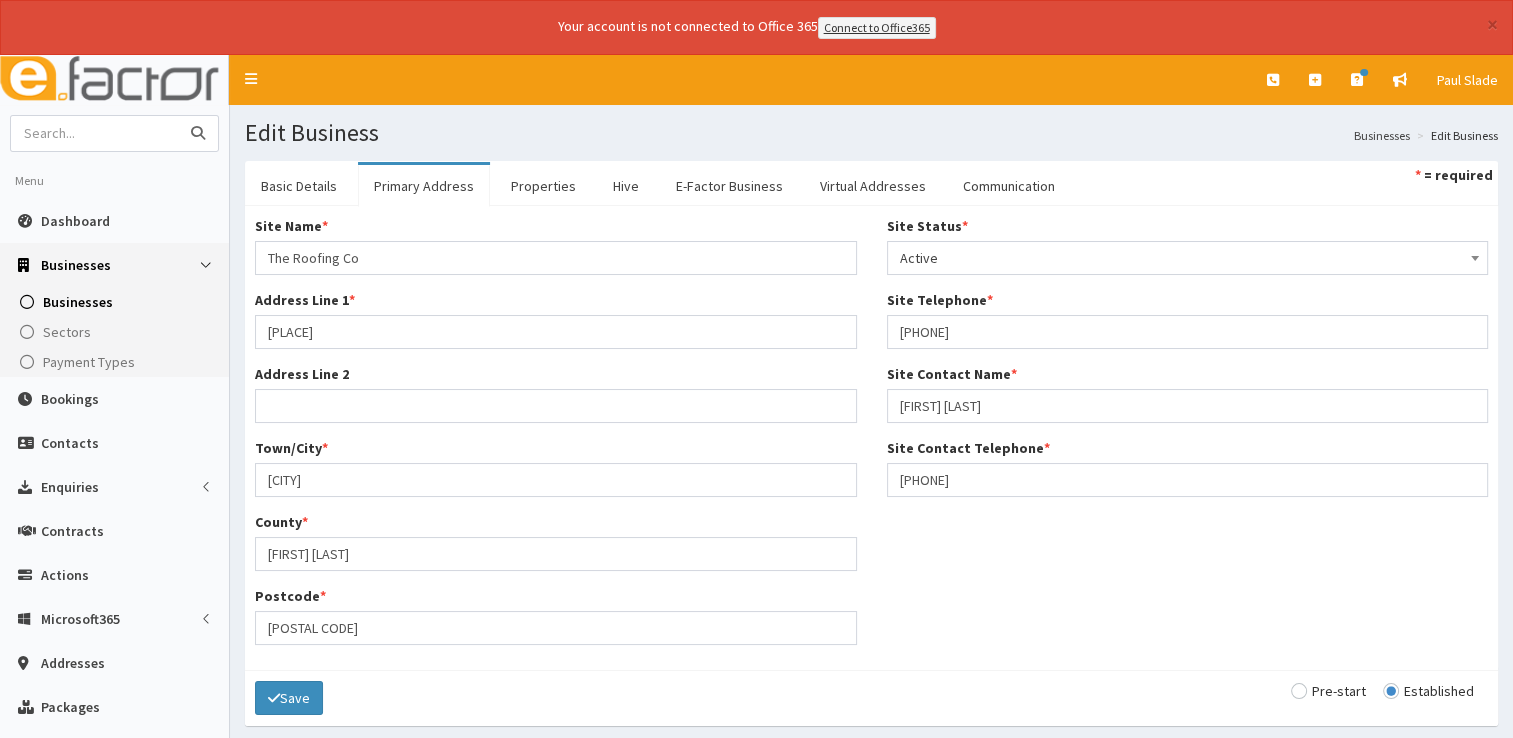 click at bounding box center (95, 133) 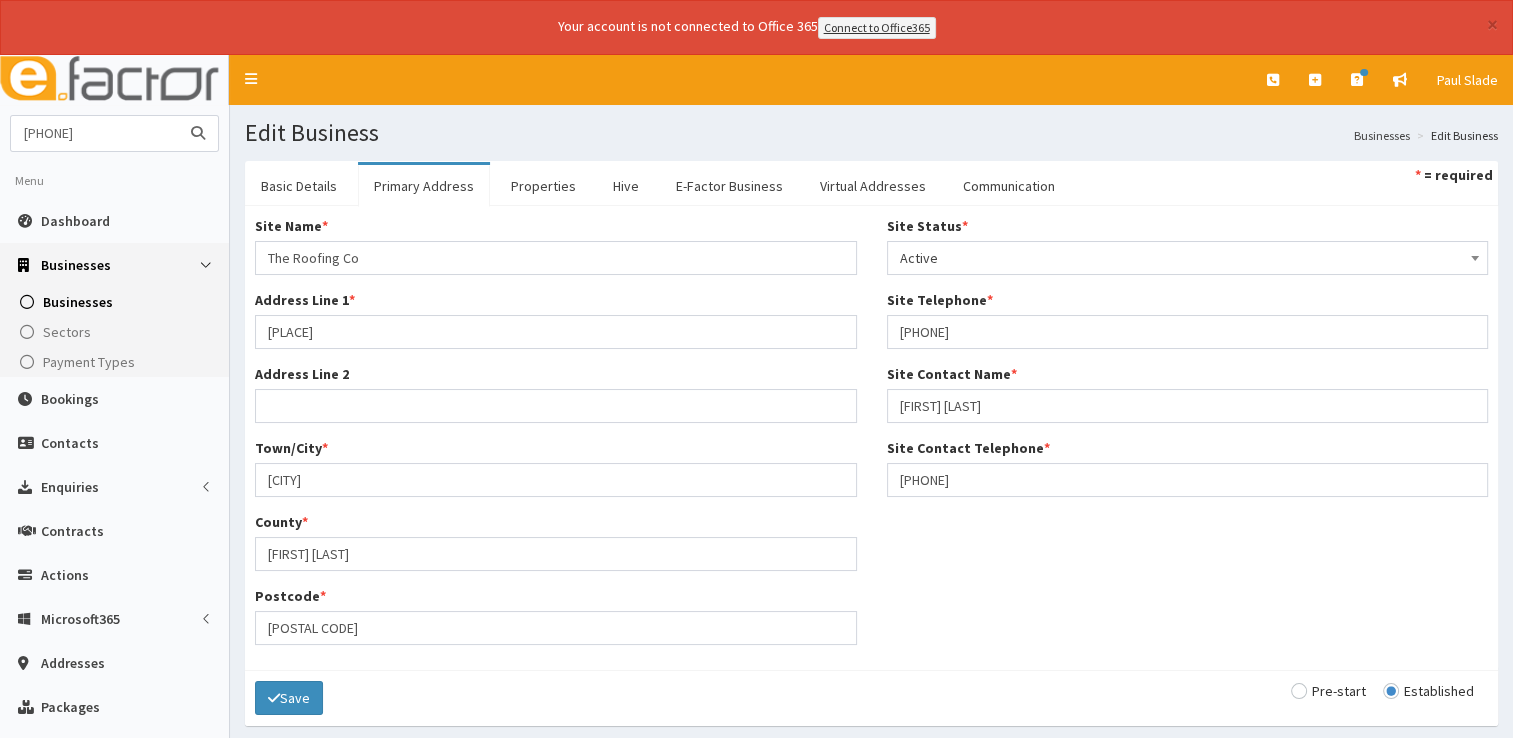 type on "07767175603" 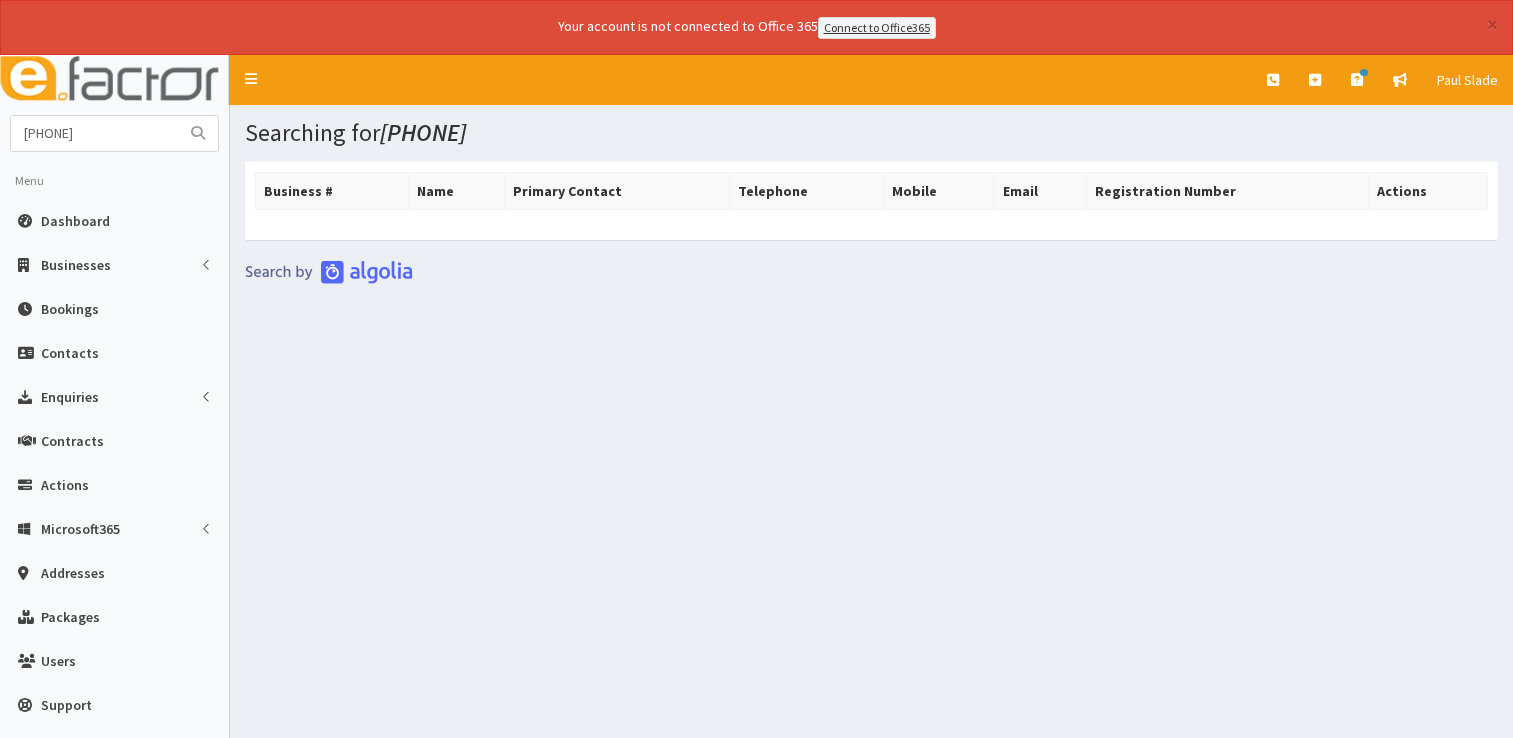 scroll, scrollTop: 0, scrollLeft: 0, axis: both 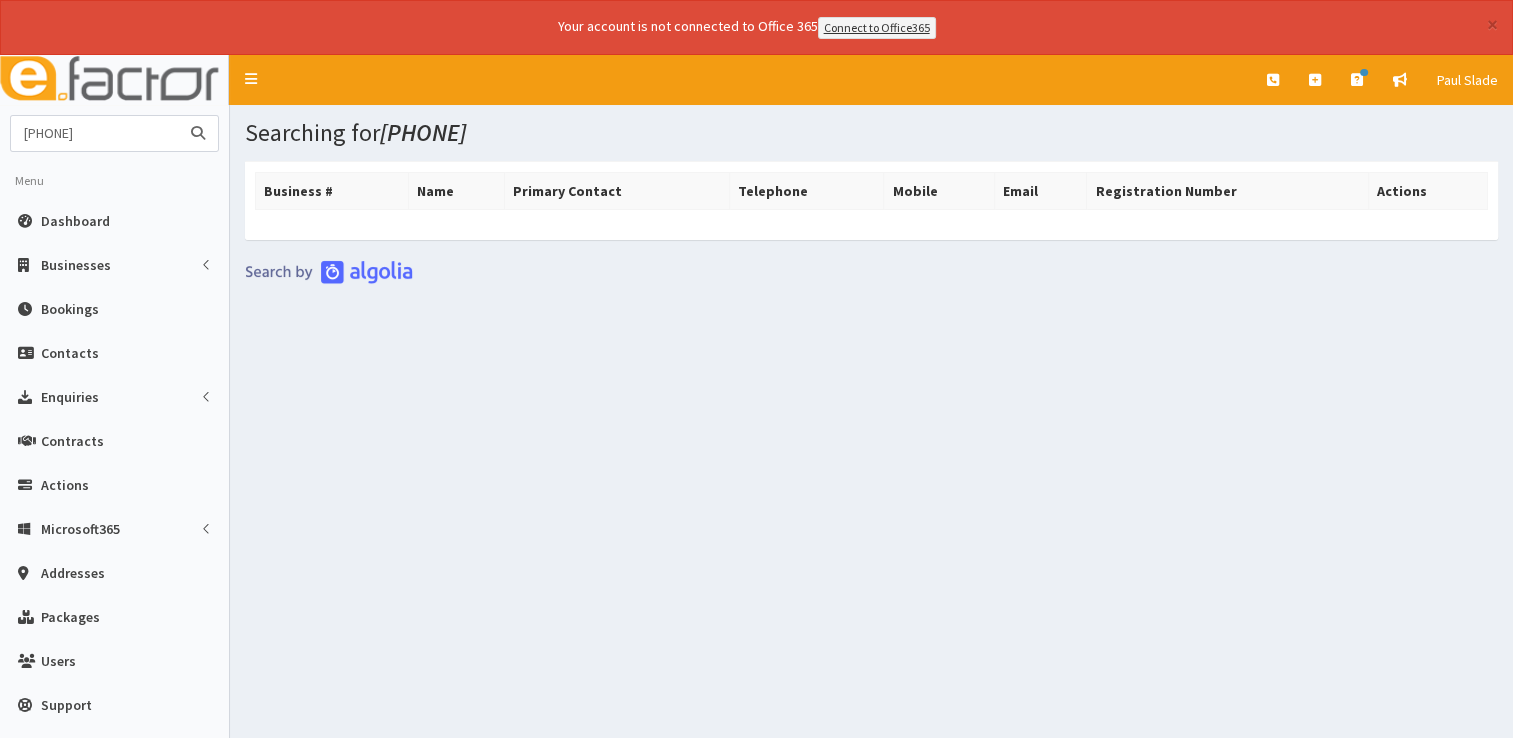 click on "[PHONE]" at bounding box center [95, 133] 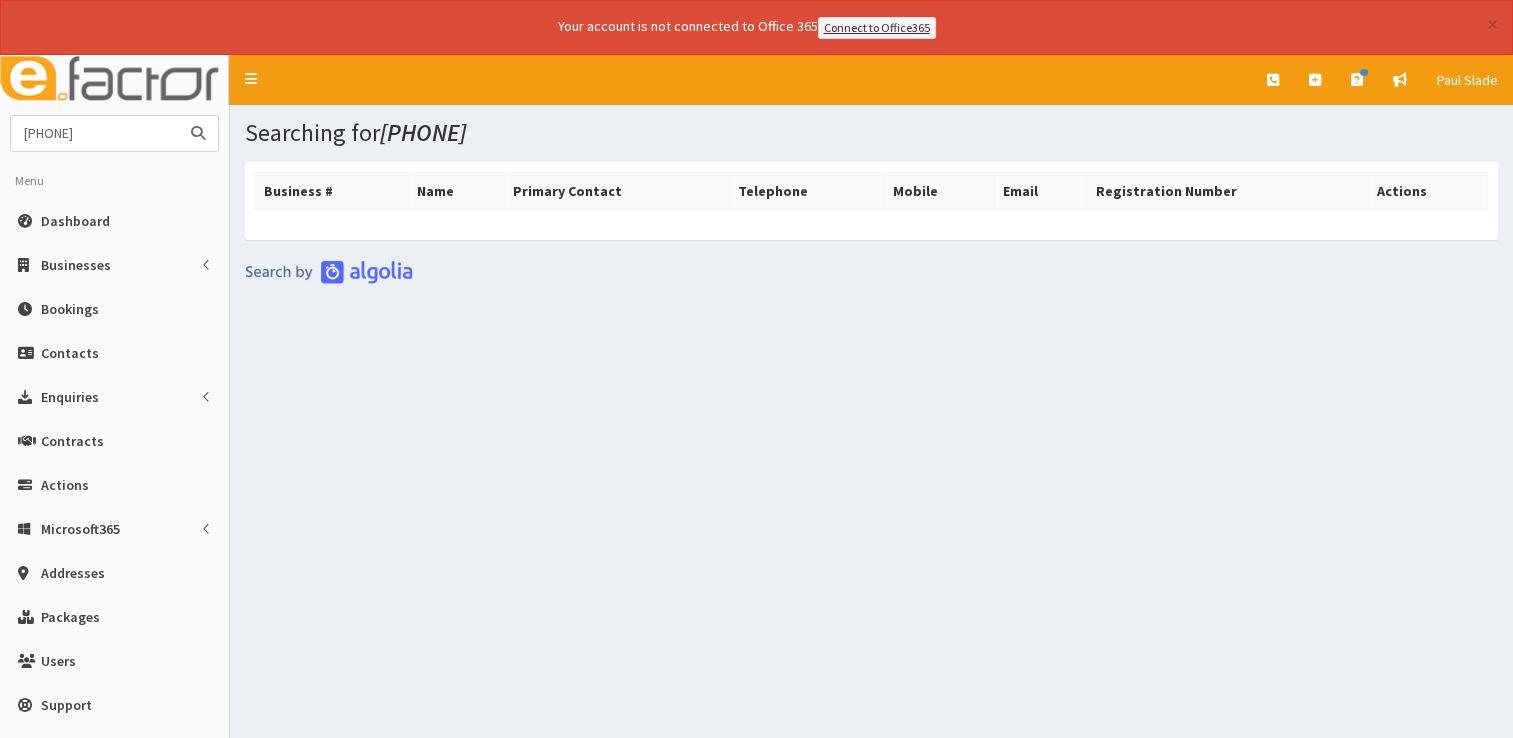 click on "[PHONE]" at bounding box center [95, 133] 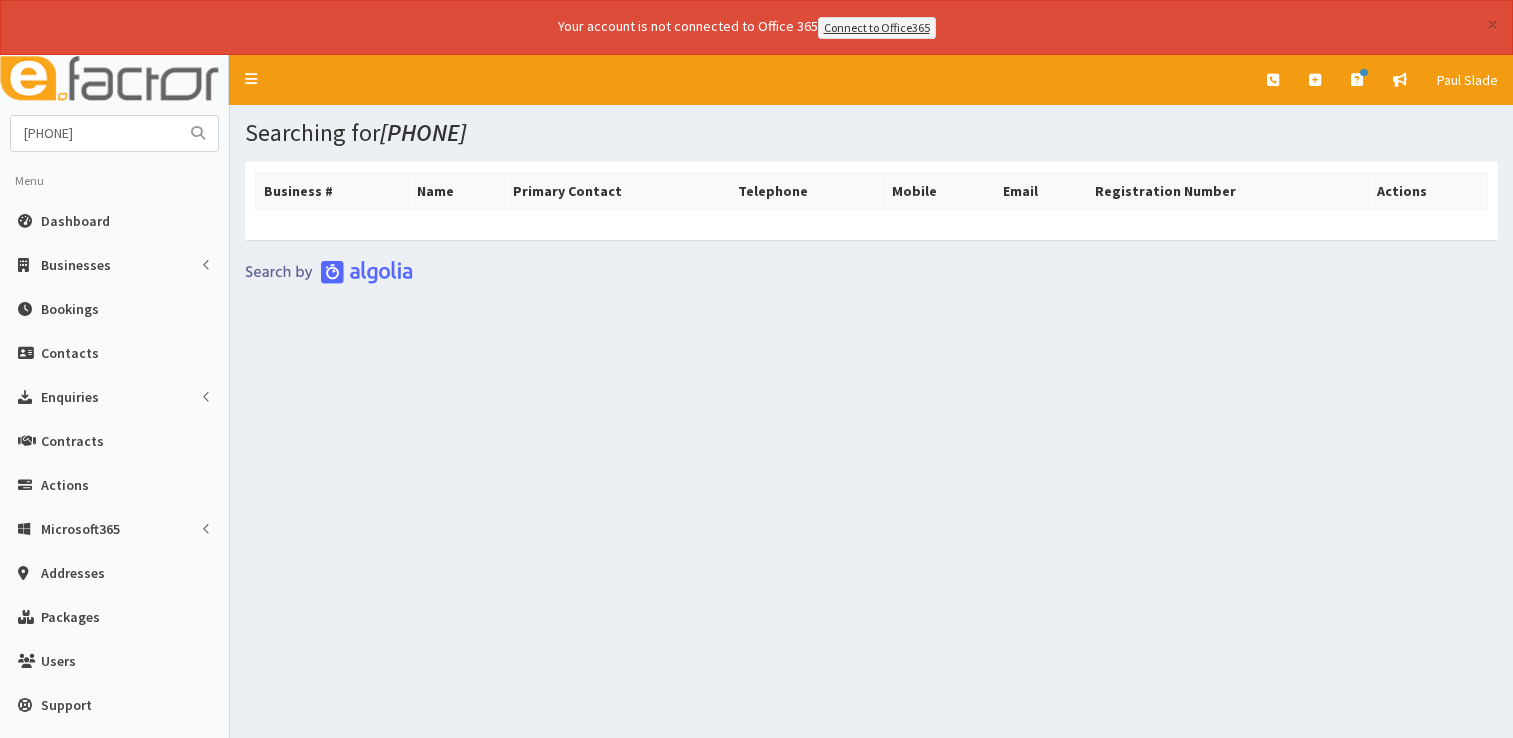 scroll, scrollTop: 0, scrollLeft: 0, axis: both 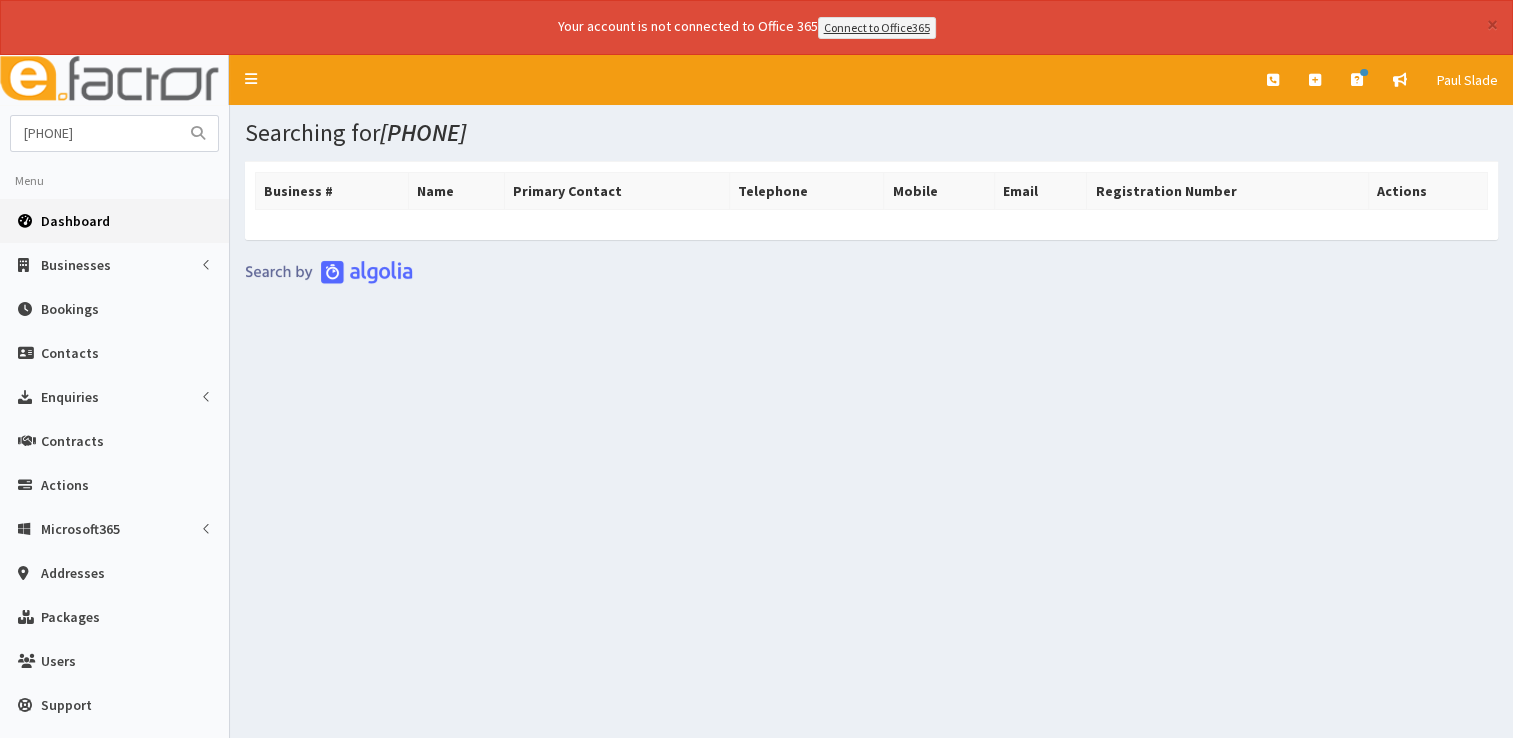 click on "Dashboard" at bounding box center (114, 221) 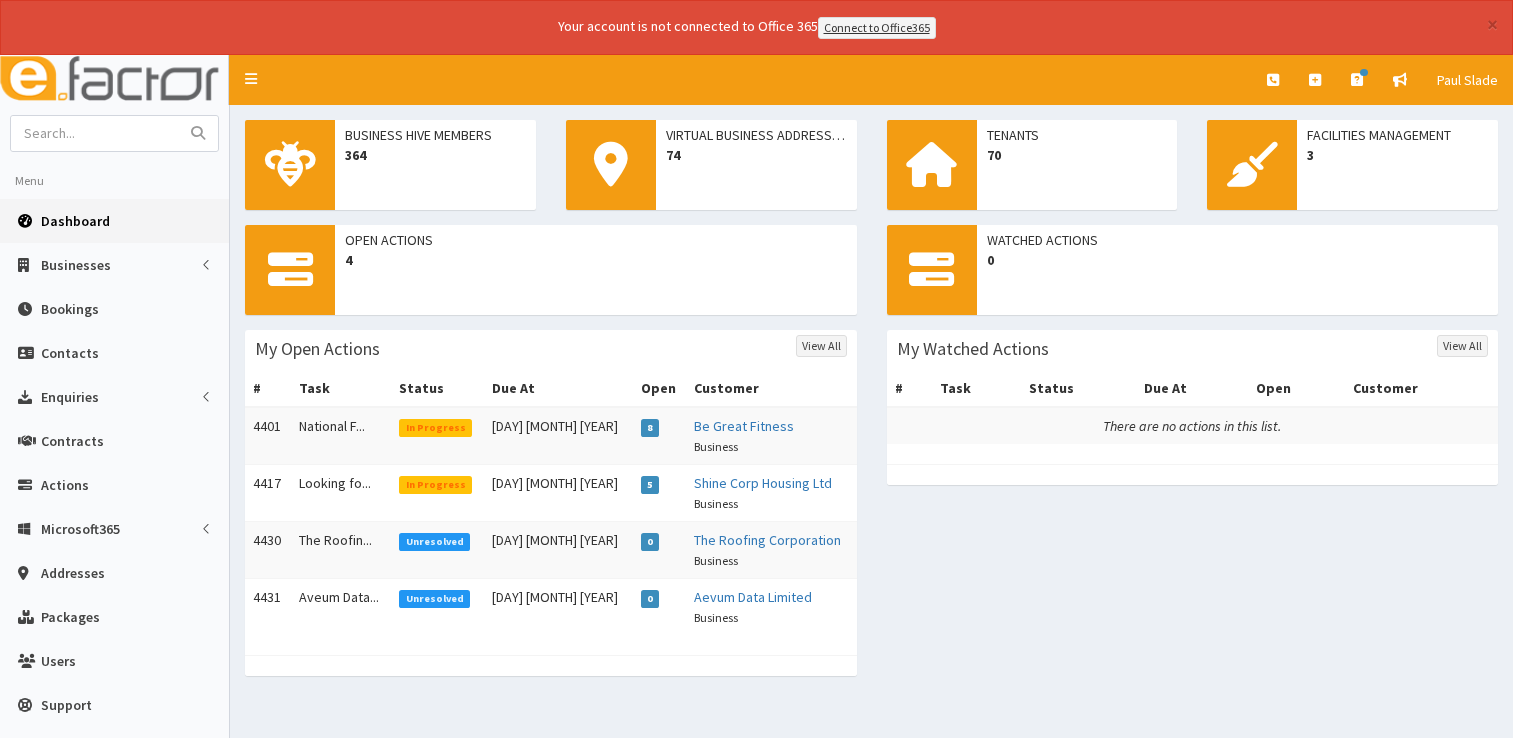 scroll, scrollTop: 0, scrollLeft: 0, axis: both 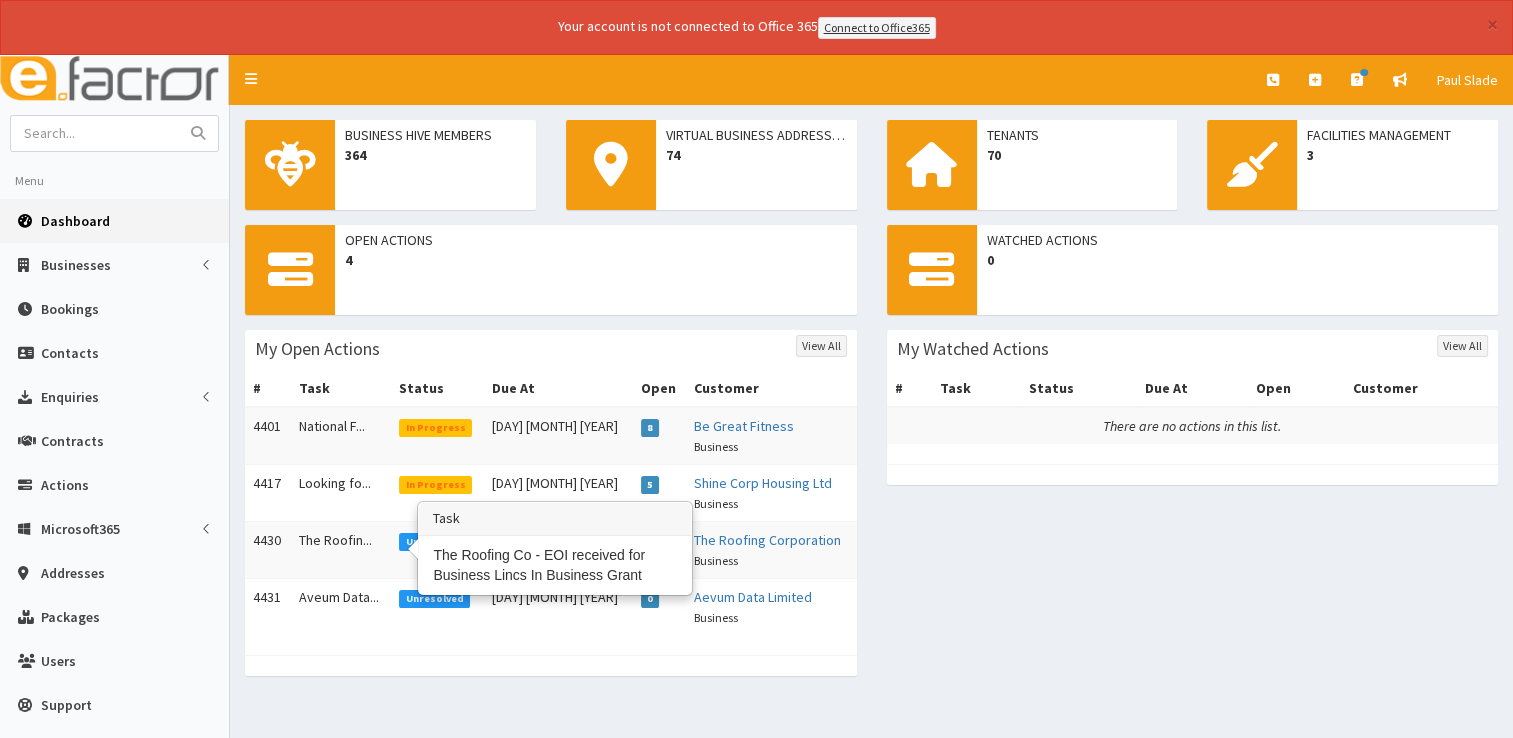 click on "The Roofin..." at bounding box center [341, 549] 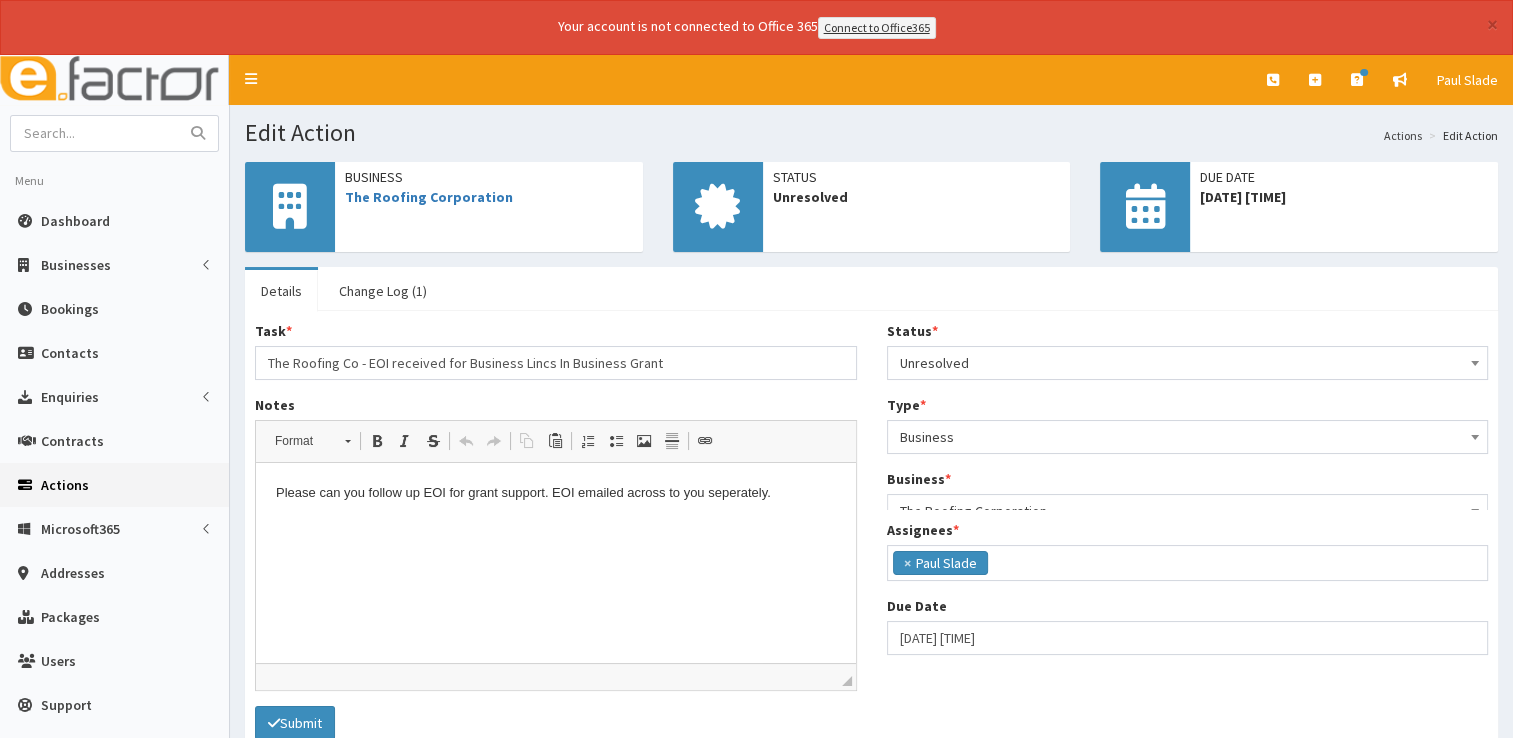 scroll, scrollTop: 0, scrollLeft: 0, axis: both 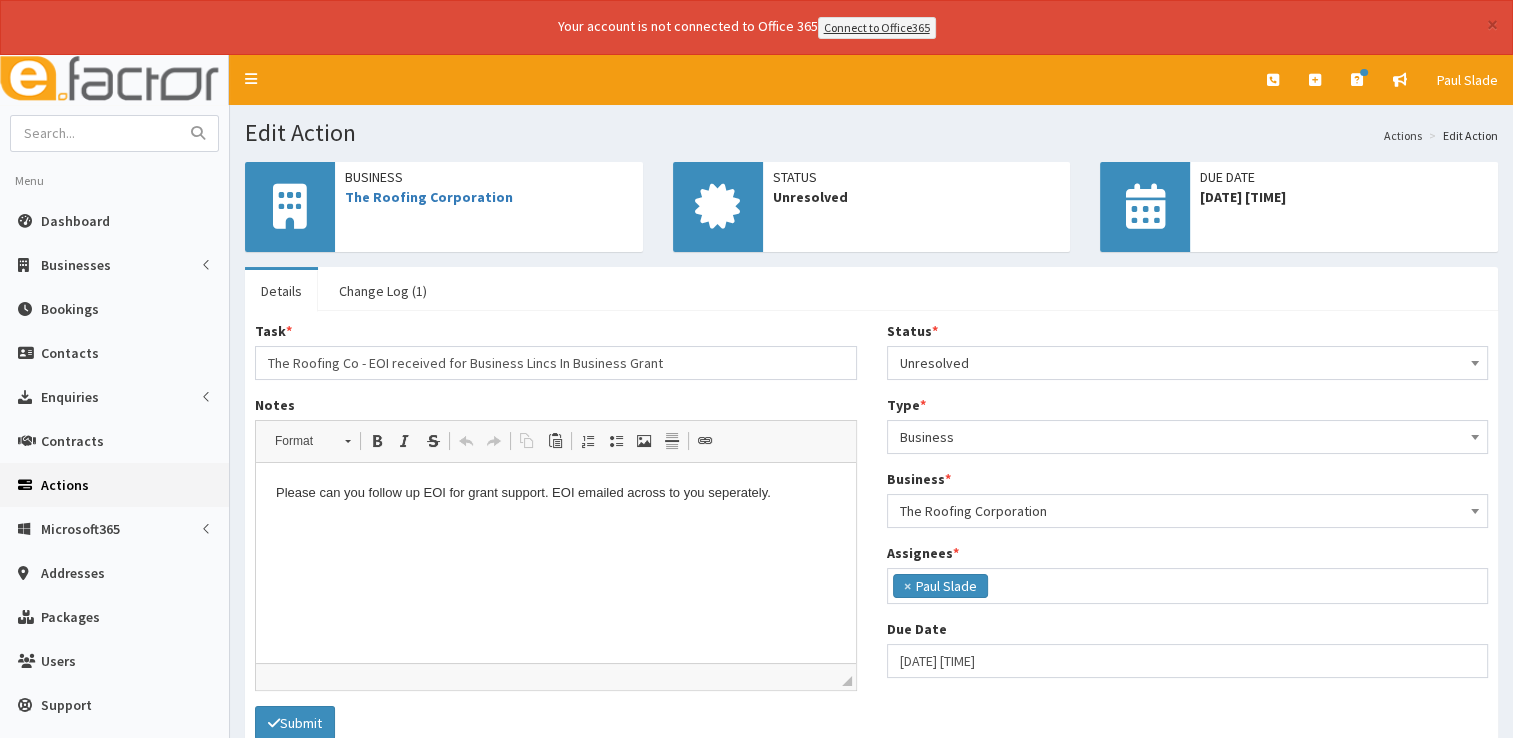 click on "Please can you follow up EOI for grant support. EOI emailed across to you seperately." at bounding box center [556, 493] 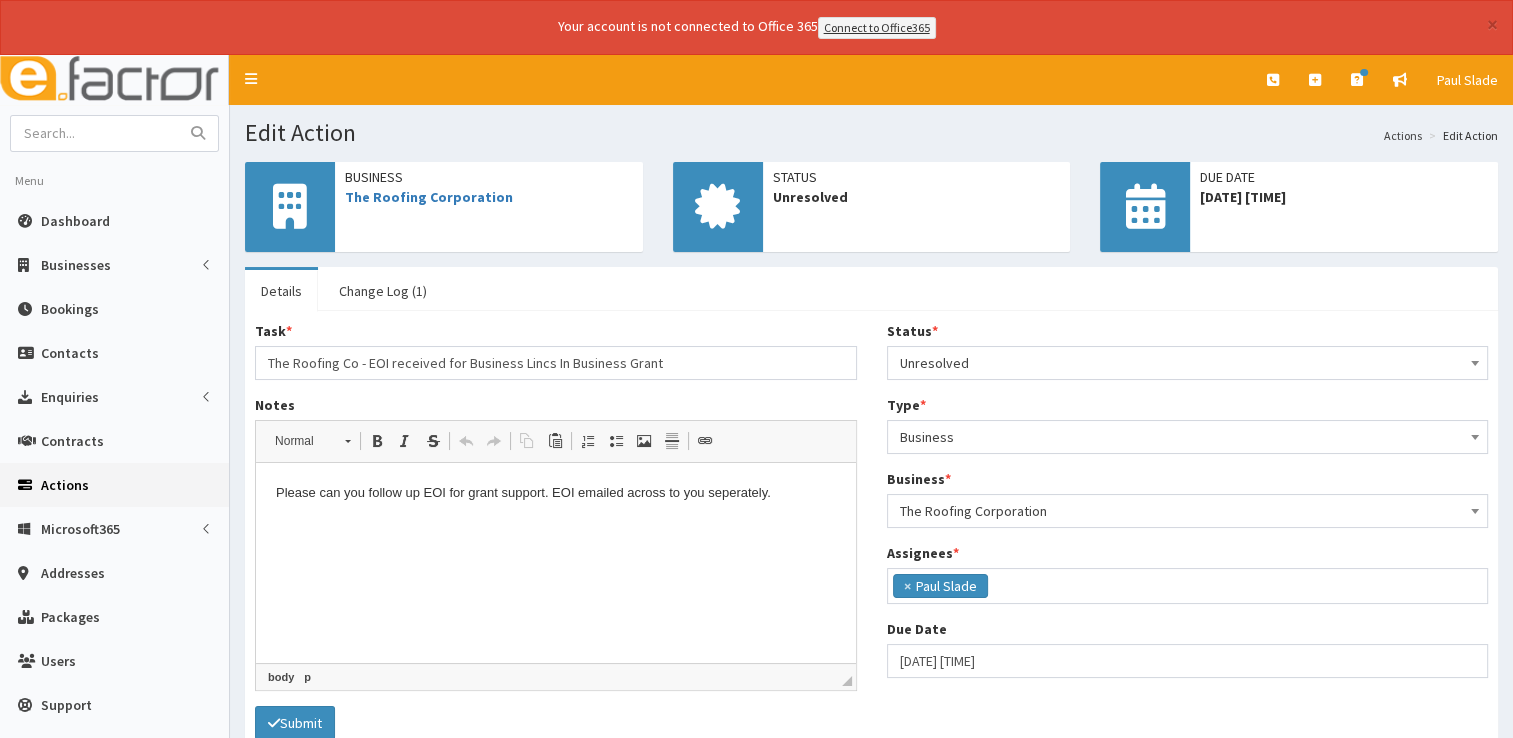 type 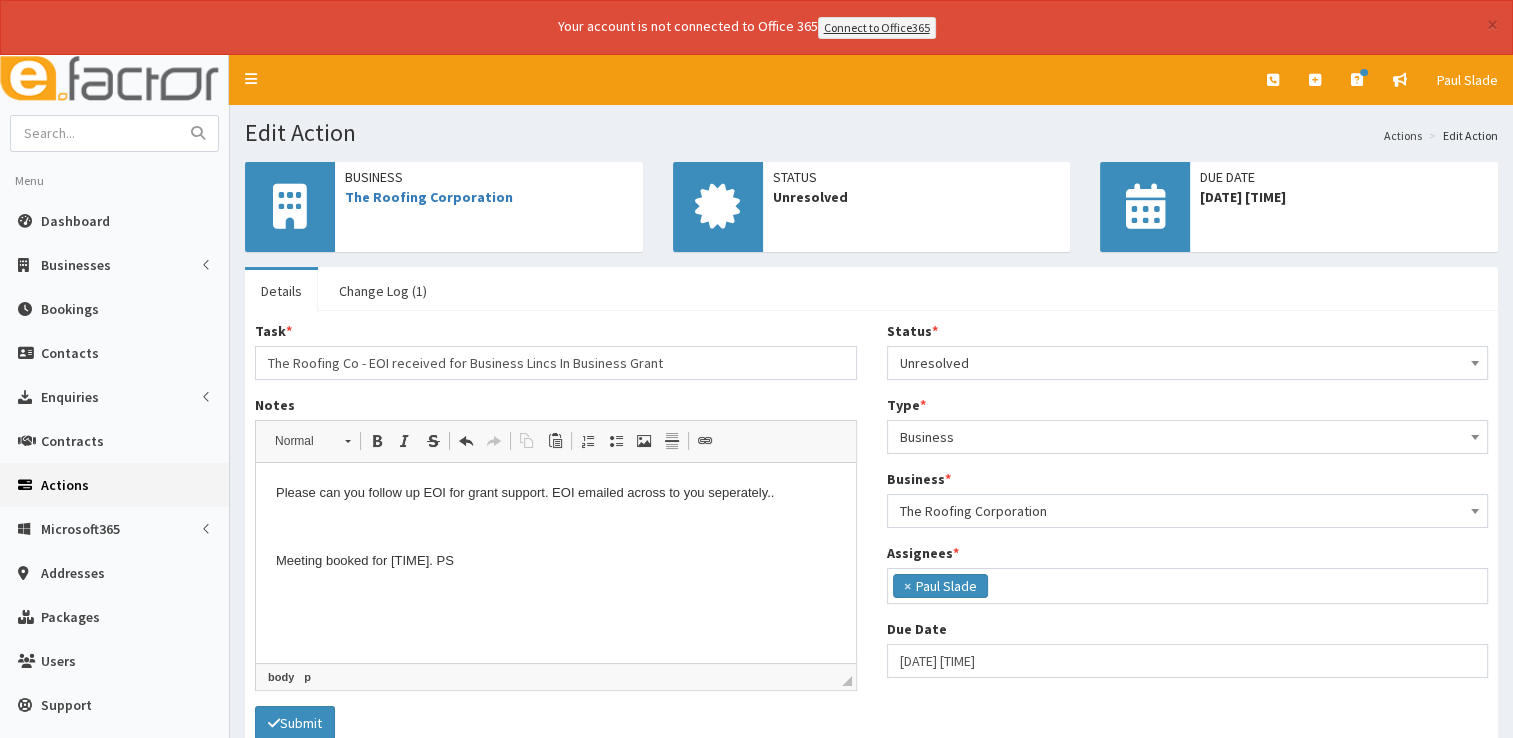 click on "Unresolved" at bounding box center (1188, 363) 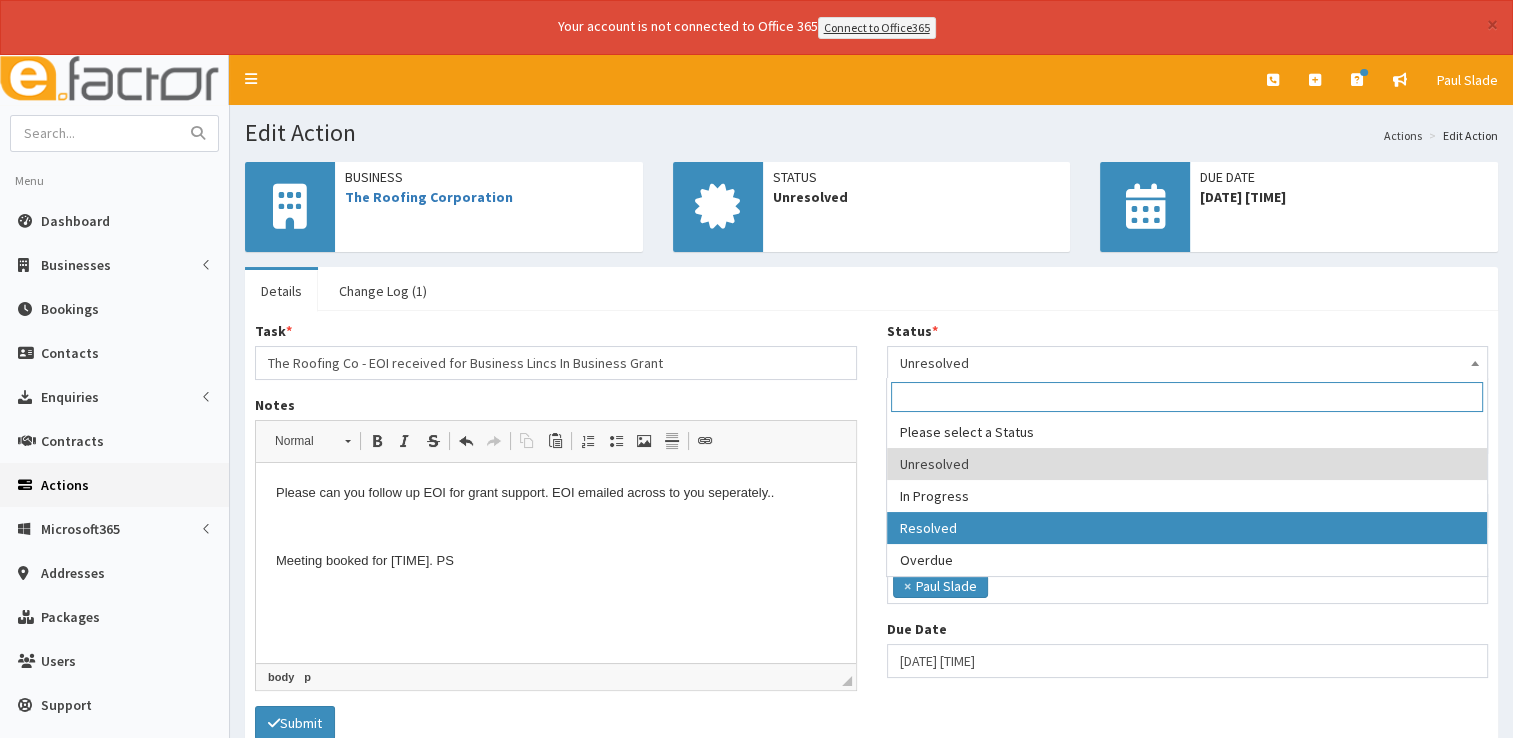 select on "3" 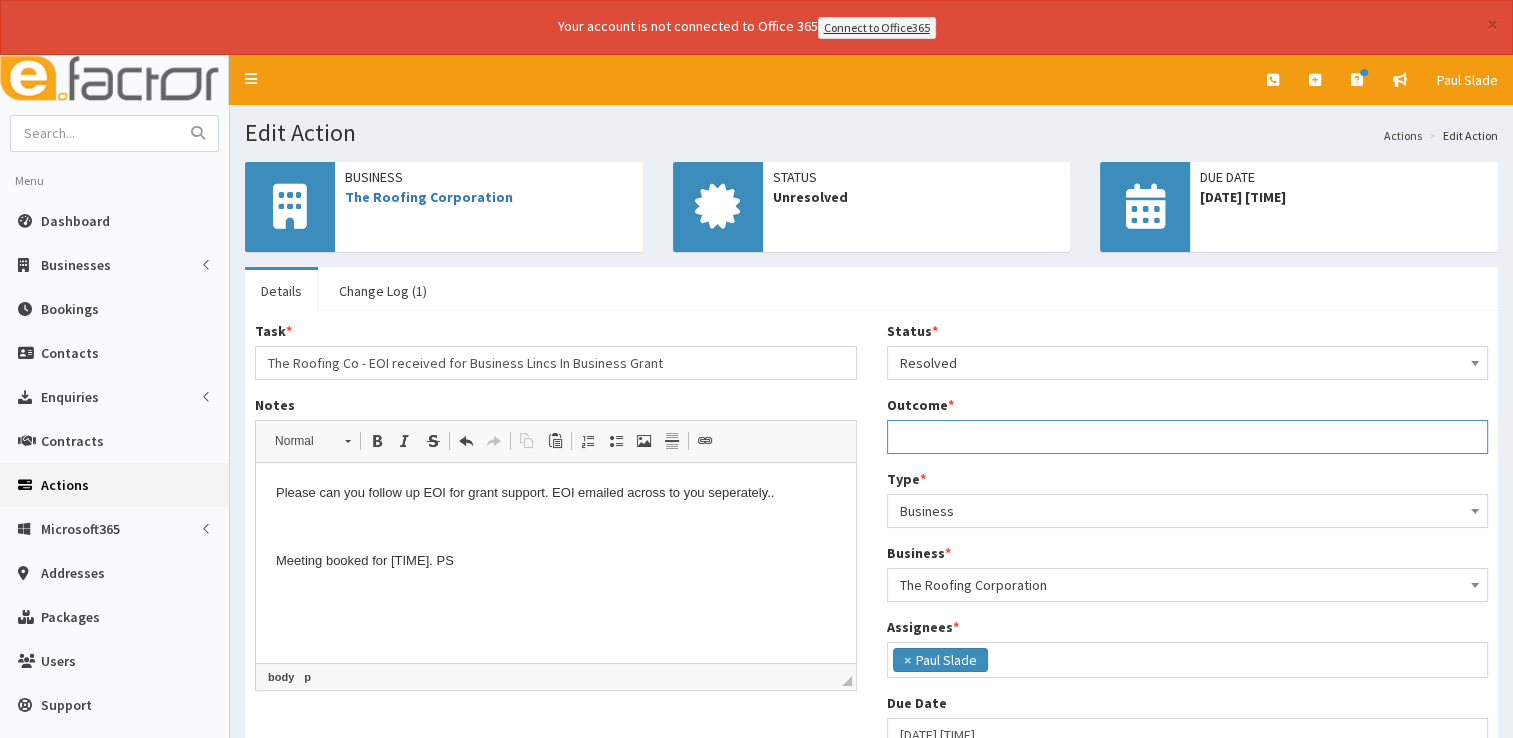 click on "Outcome  *" at bounding box center [1188, 437] 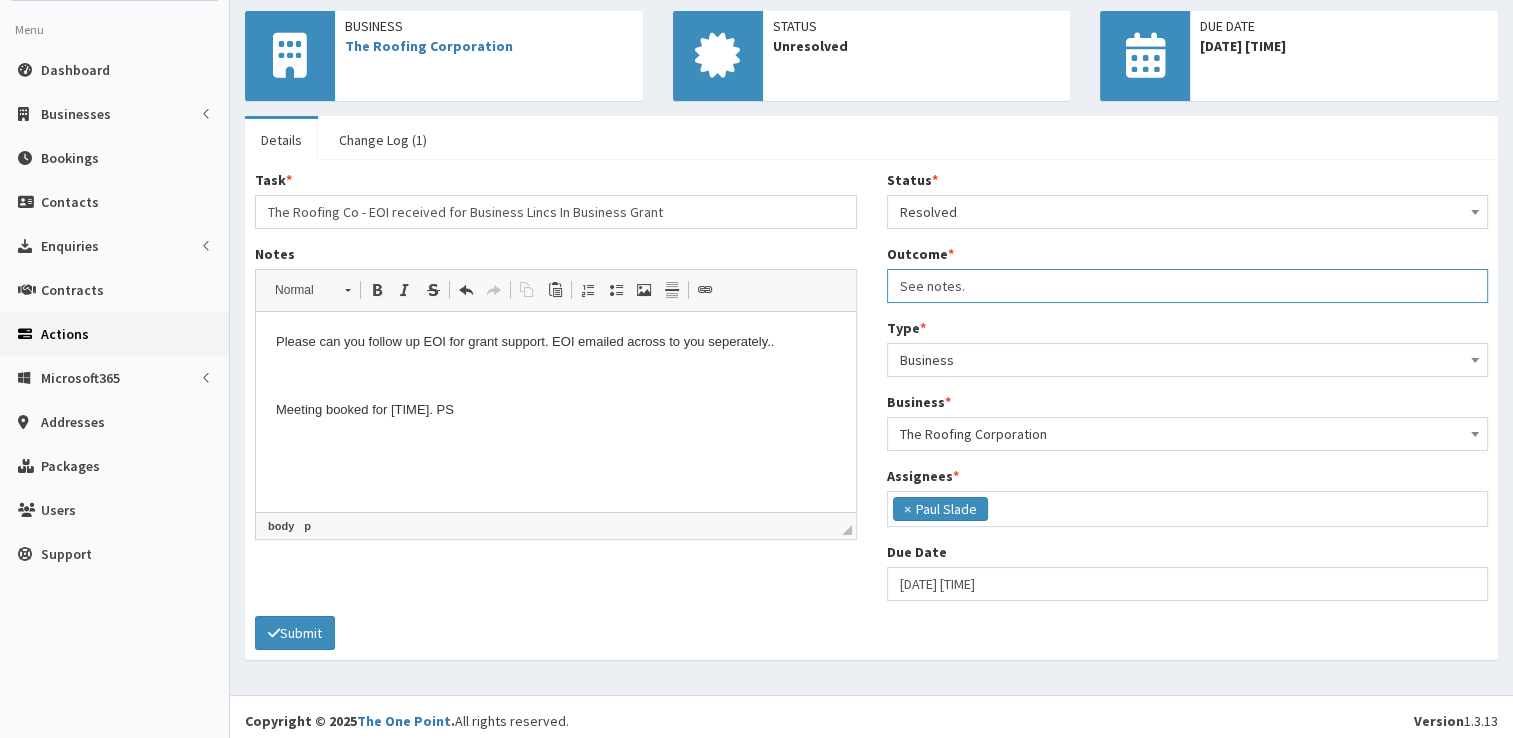 scroll, scrollTop: 156, scrollLeft: 0, axis: vertical 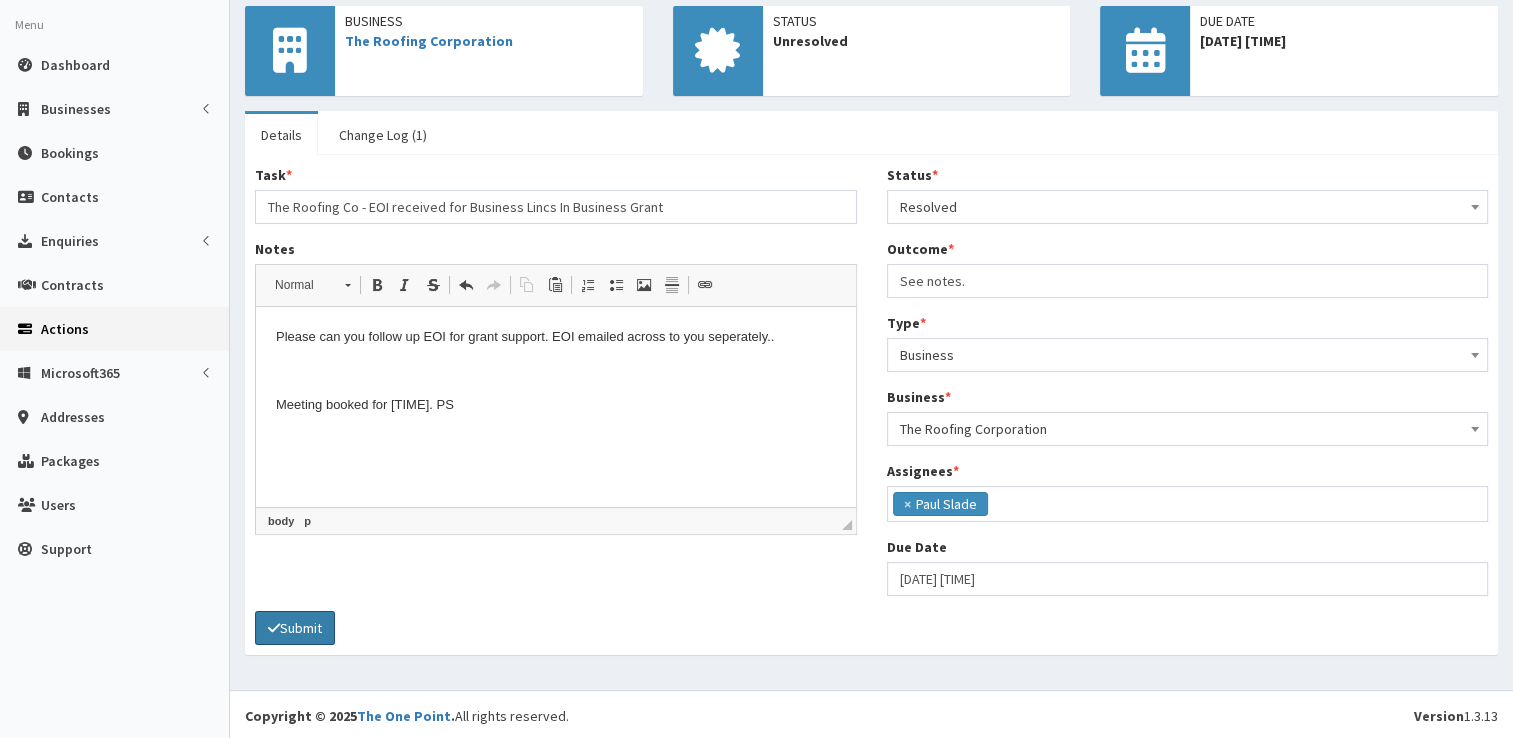 click on "Submit" at bounding box center (295, 628) 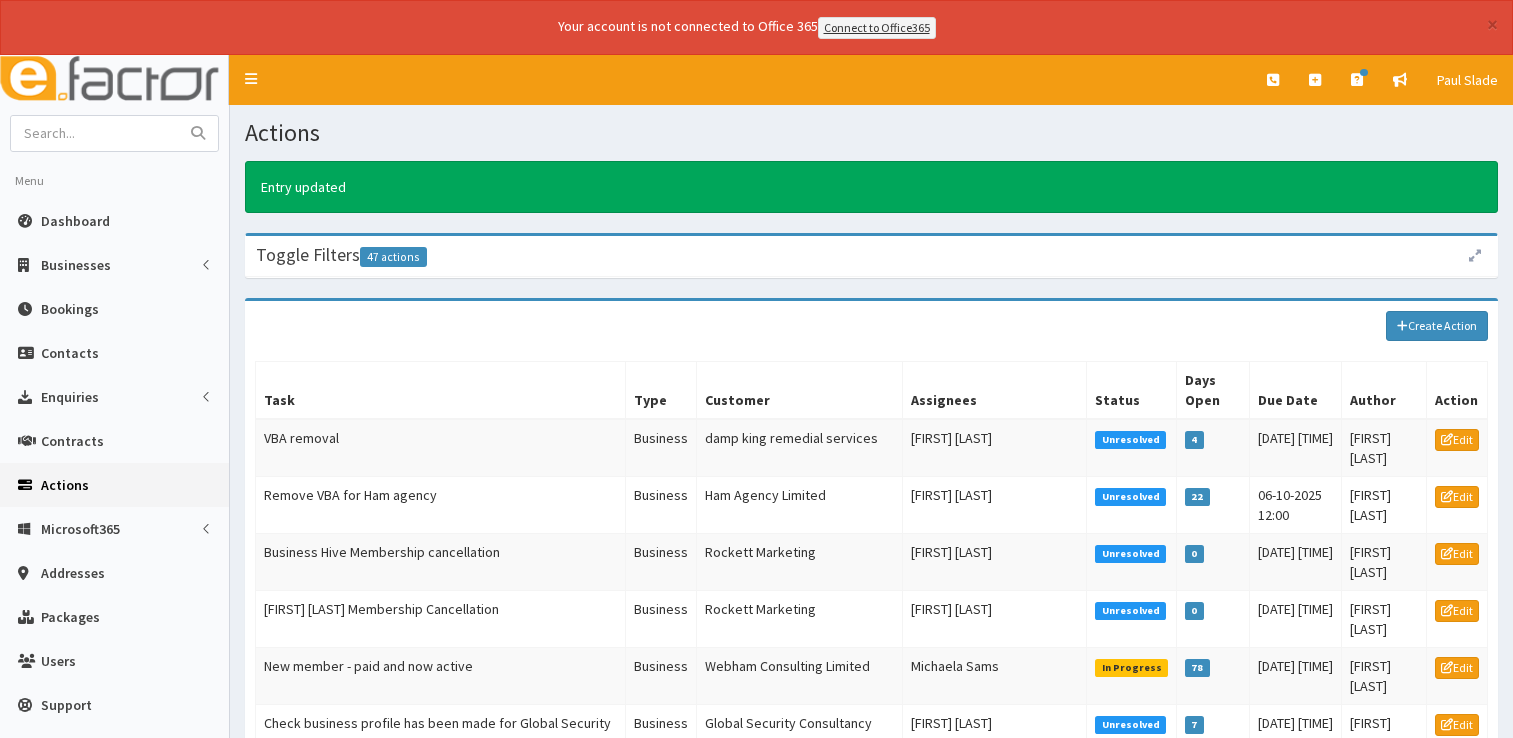 scroll, scrollTop: 0, scrollLeft: 0, axis: both 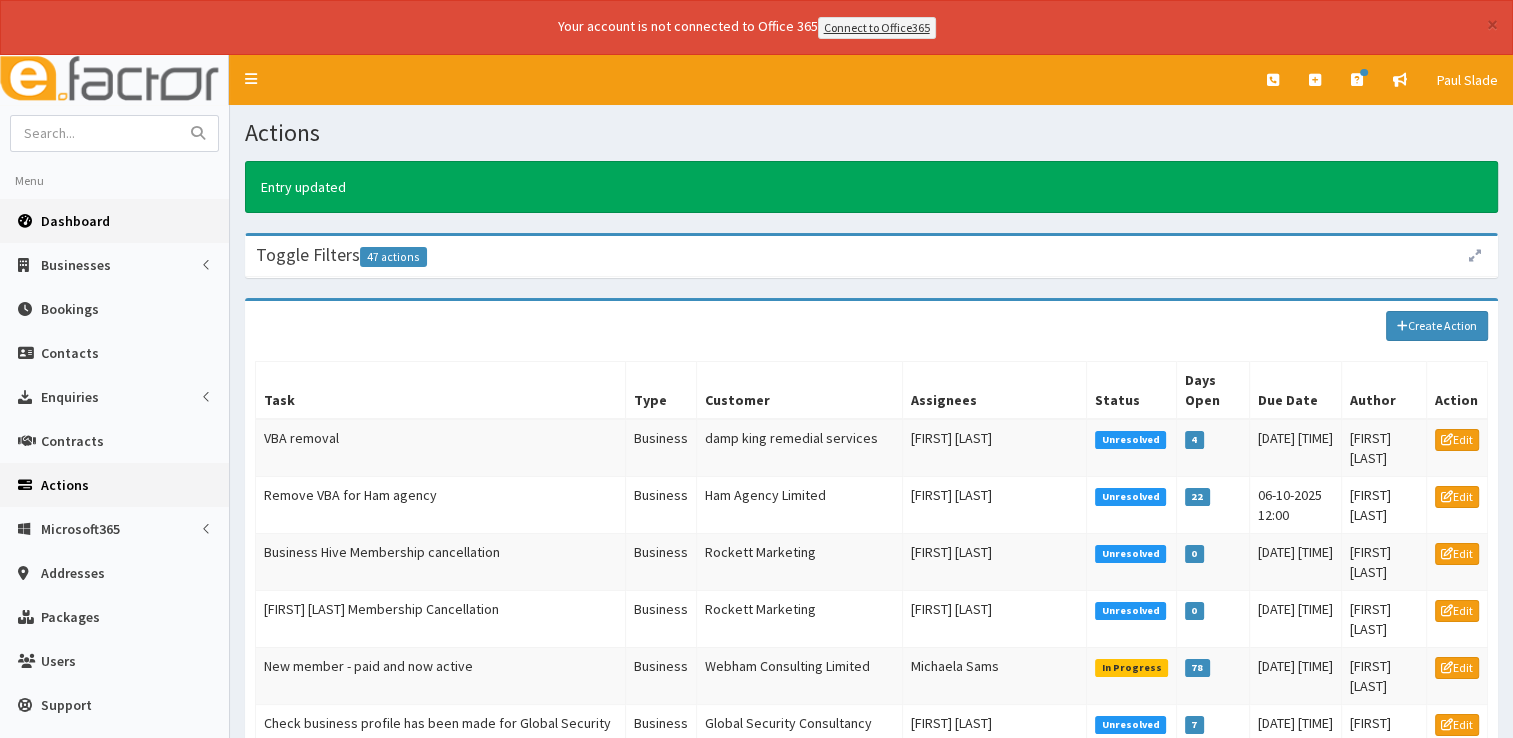 click on "Dashboard" at bounding box center (75, 221) 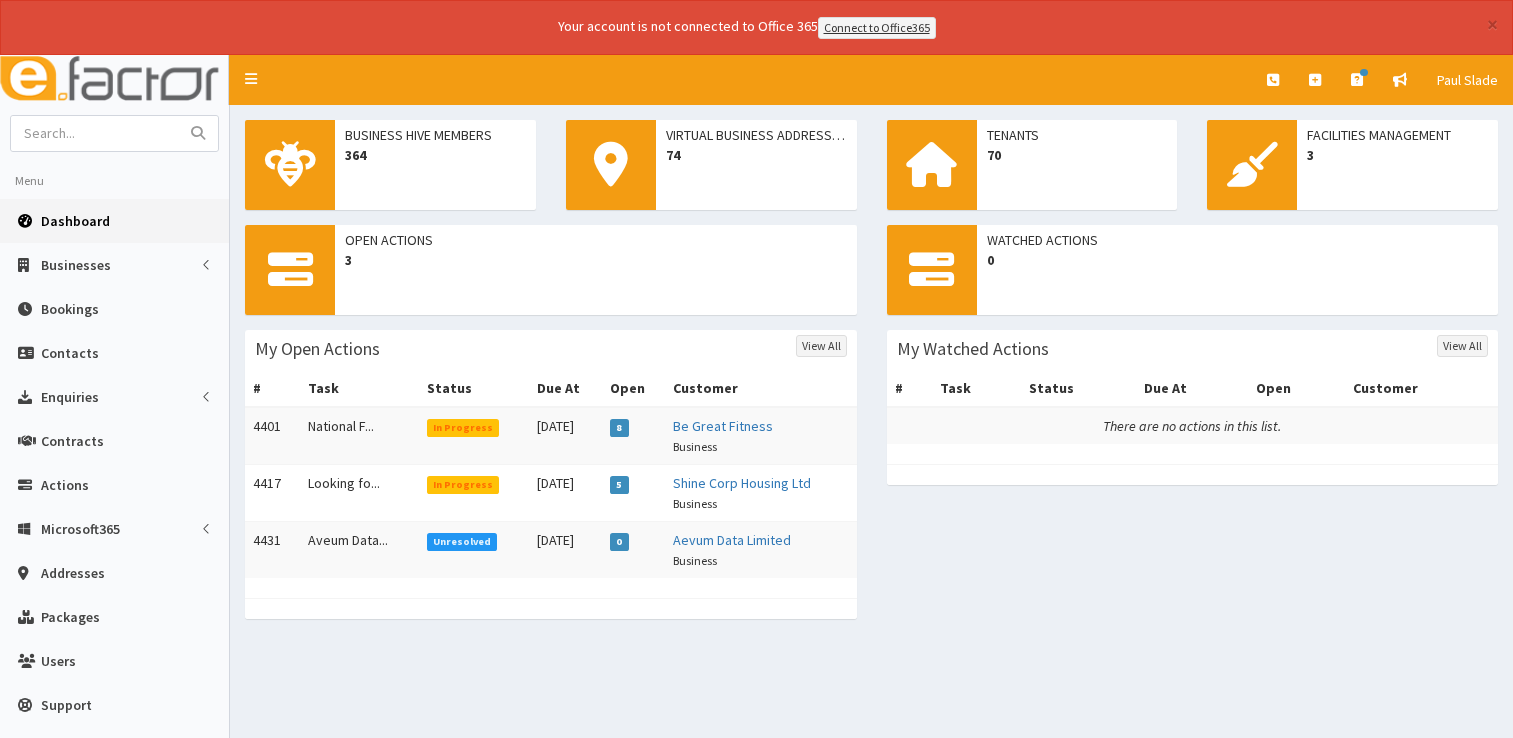 scroll, scrollTop: 0, scrollLeft: 0, axis: both 